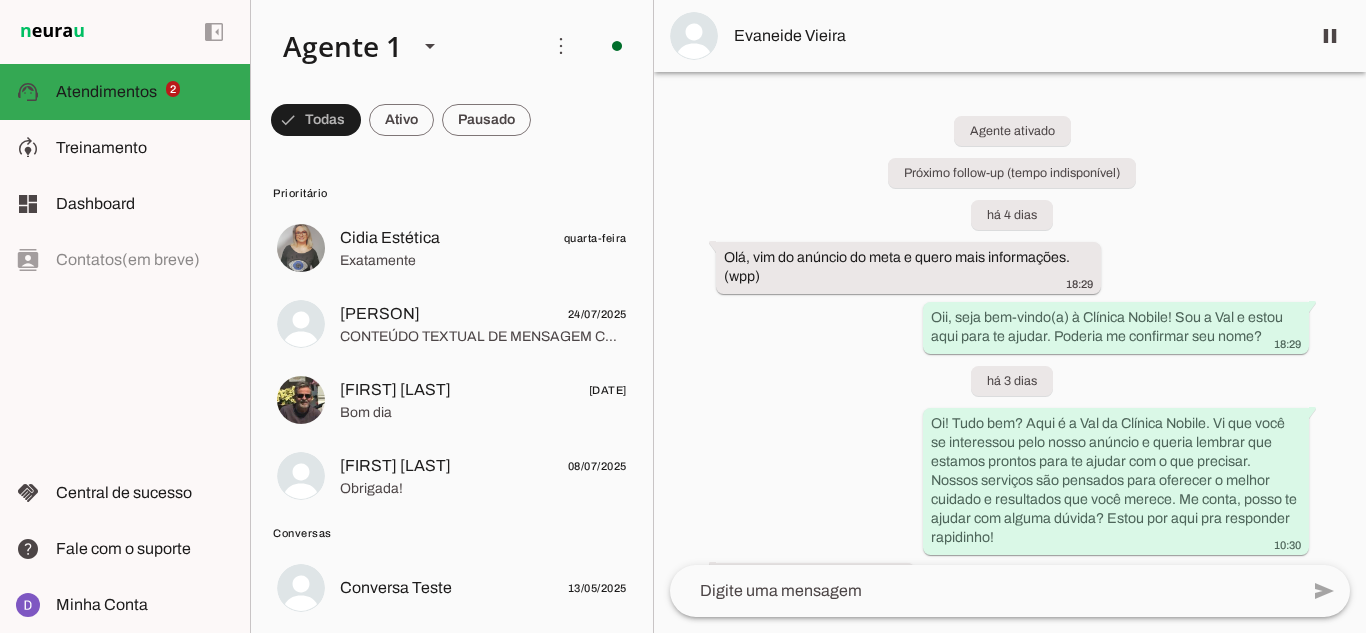 scroll, scrollTop: 0, scrollLeft: 0, axis: both 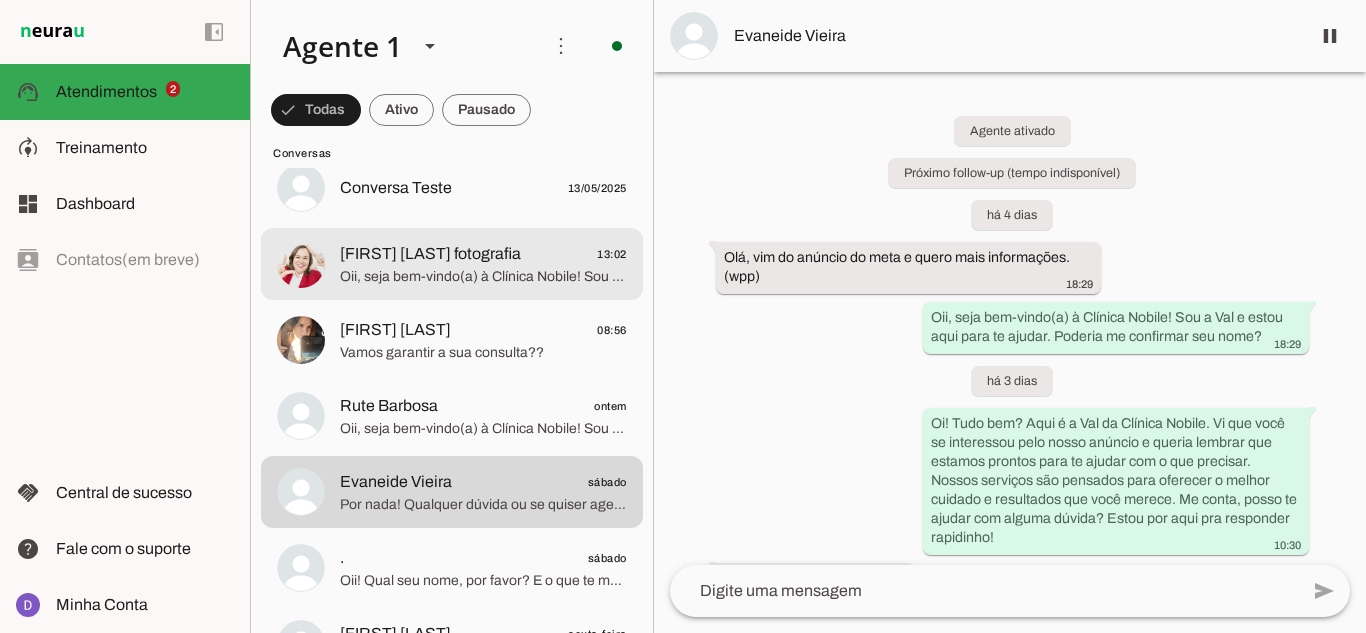 click on "Oii, seja bem-vindo(a) à Clínica Nobile! Sou a Val e estou aqui para te ajudar. Poderia me confirmar seu nome?" 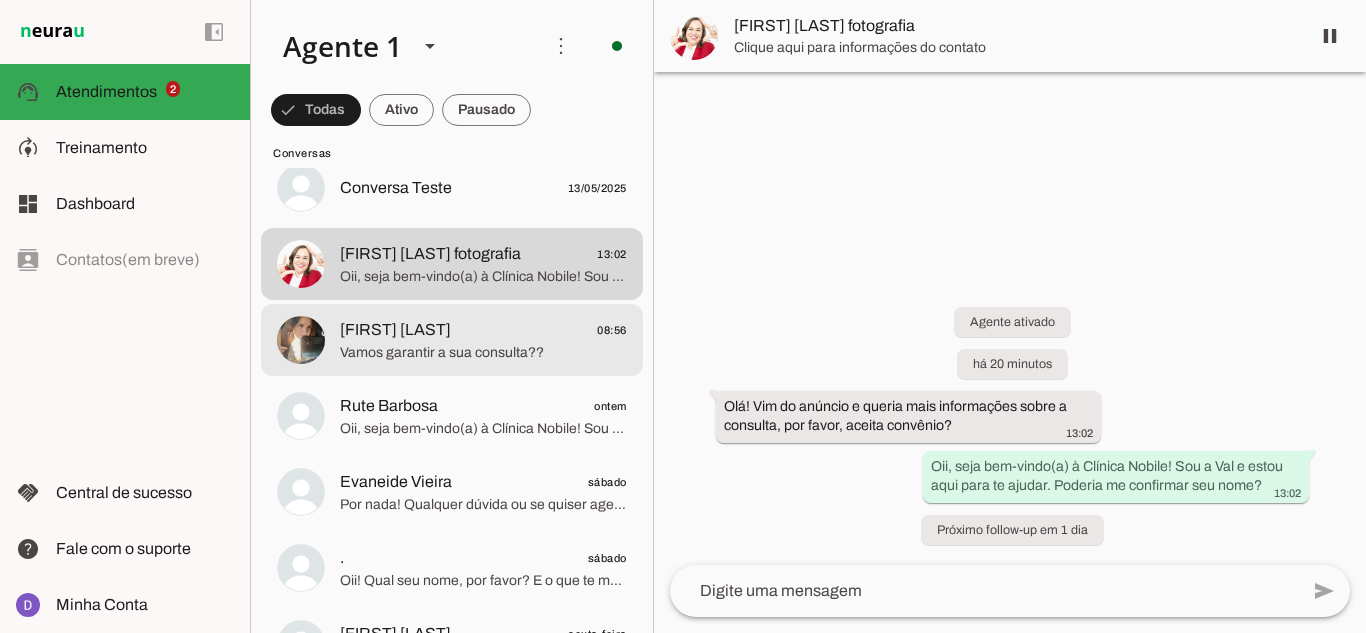 click on "[FIRST] [LAST]
08:56" 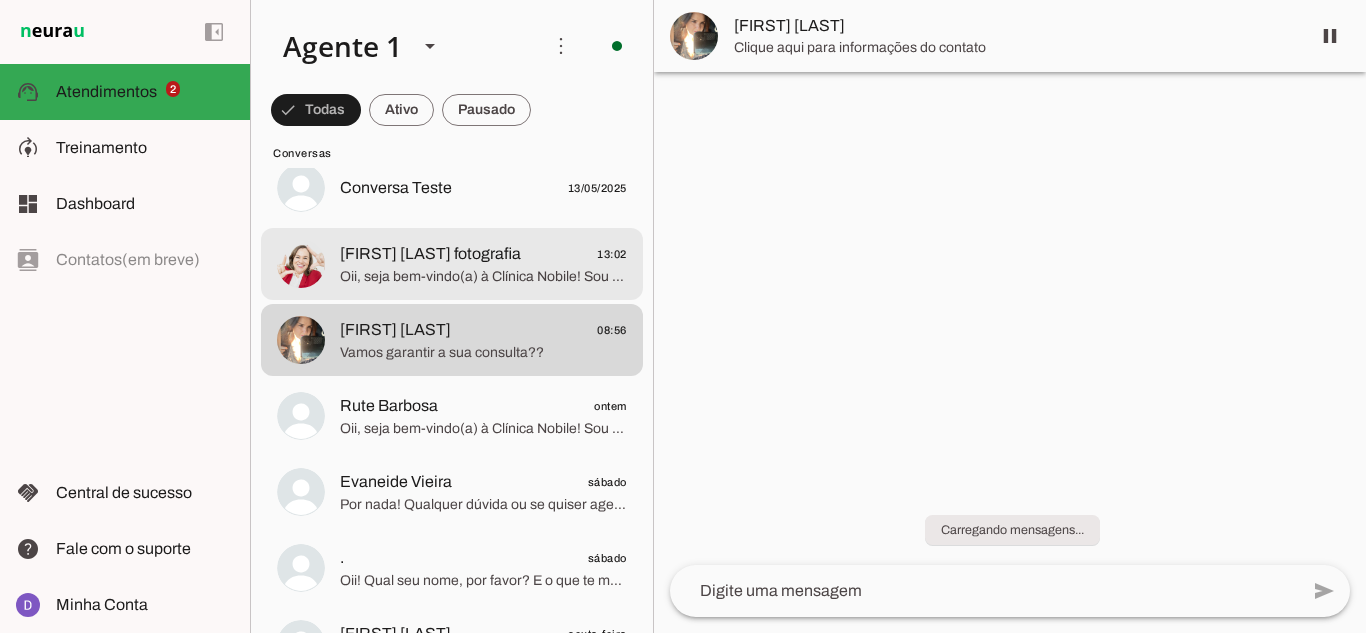click at bounding box center (483, -152) 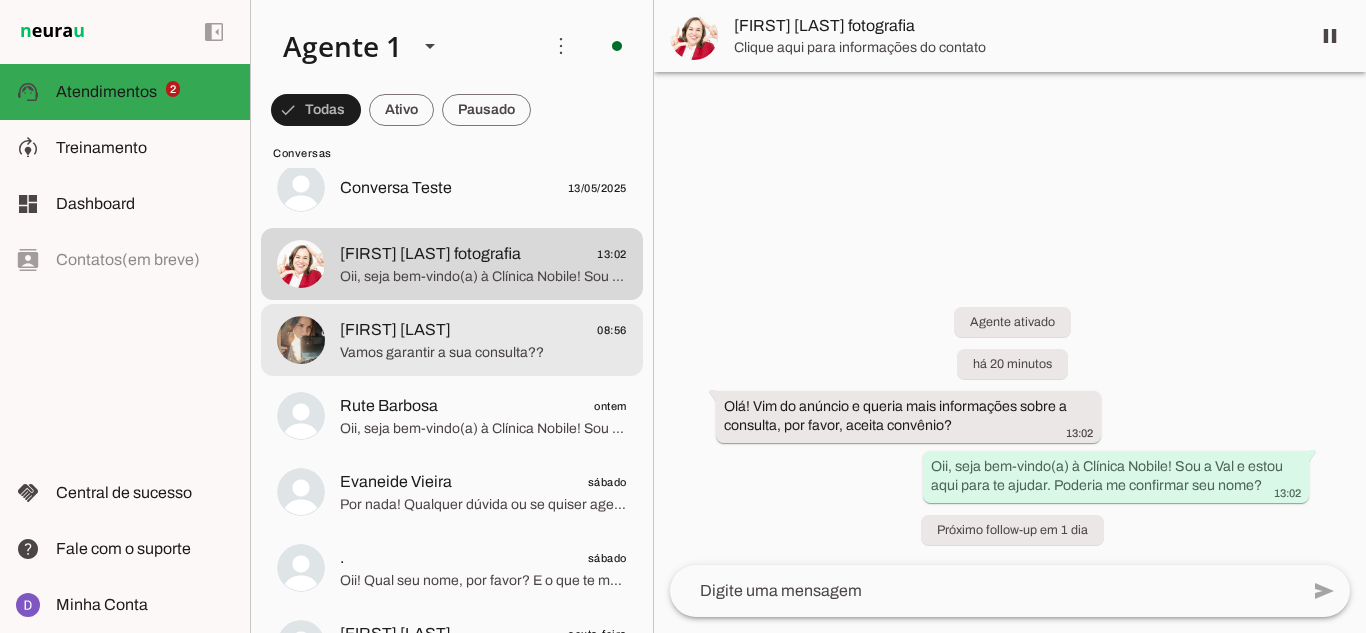 click on "[FIRST] [LAST]
08:56" 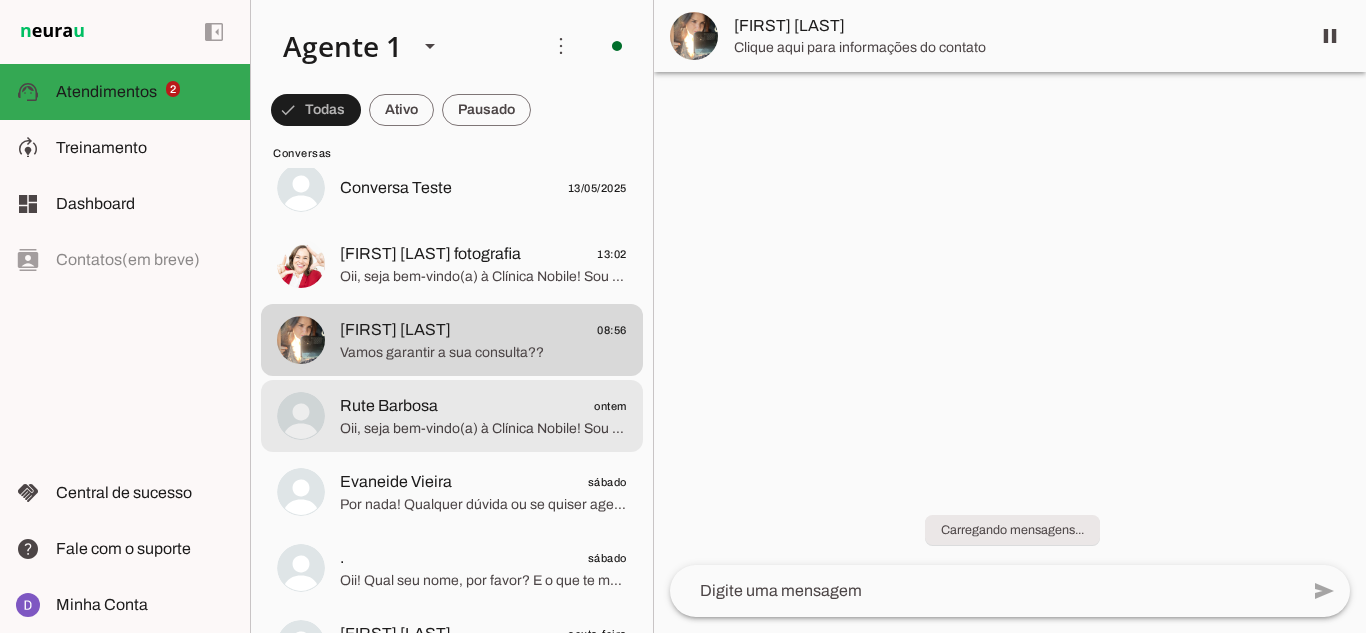 click on "[PERSON]
ontem" 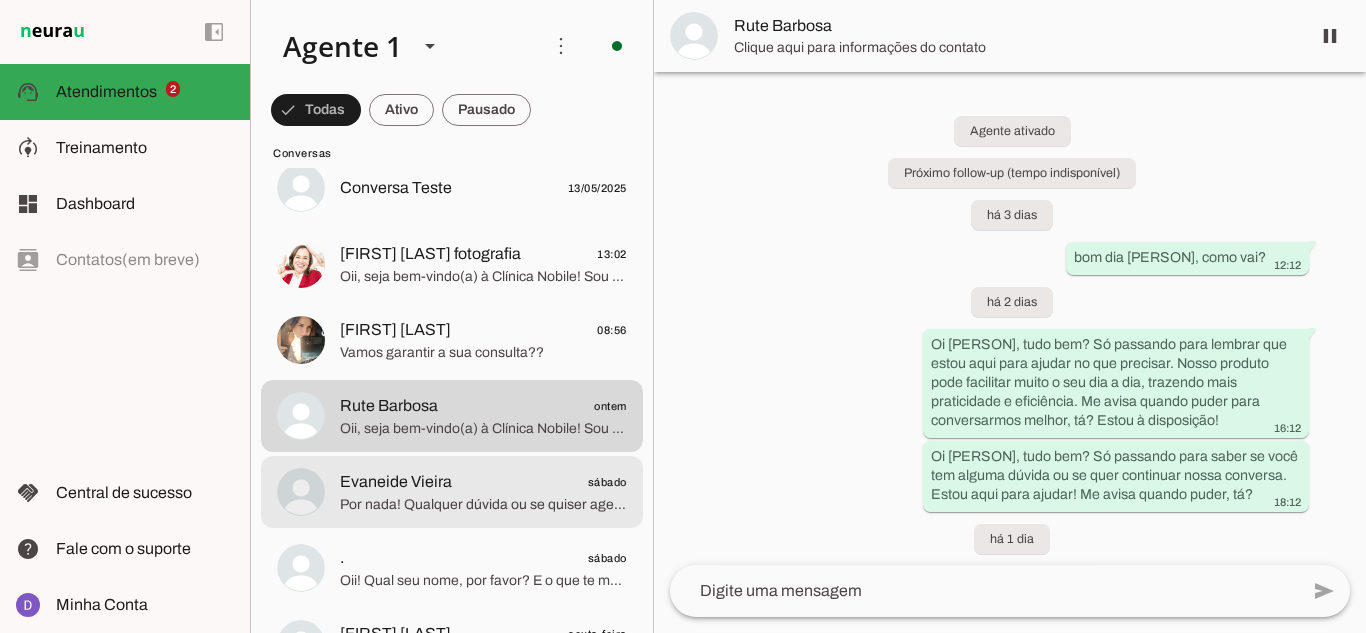 click on "[FIRST] [LAST]
sábado" 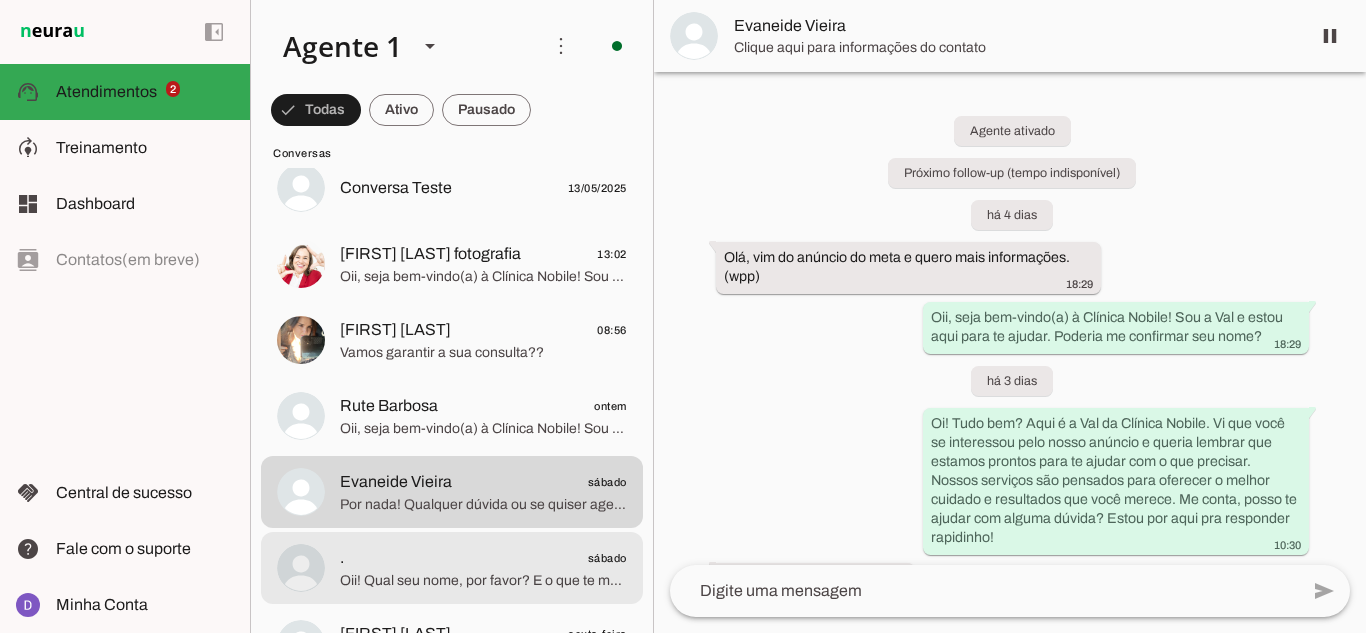 scroll, scrollTop: 926, scrollLeft: 0, axis: vertical 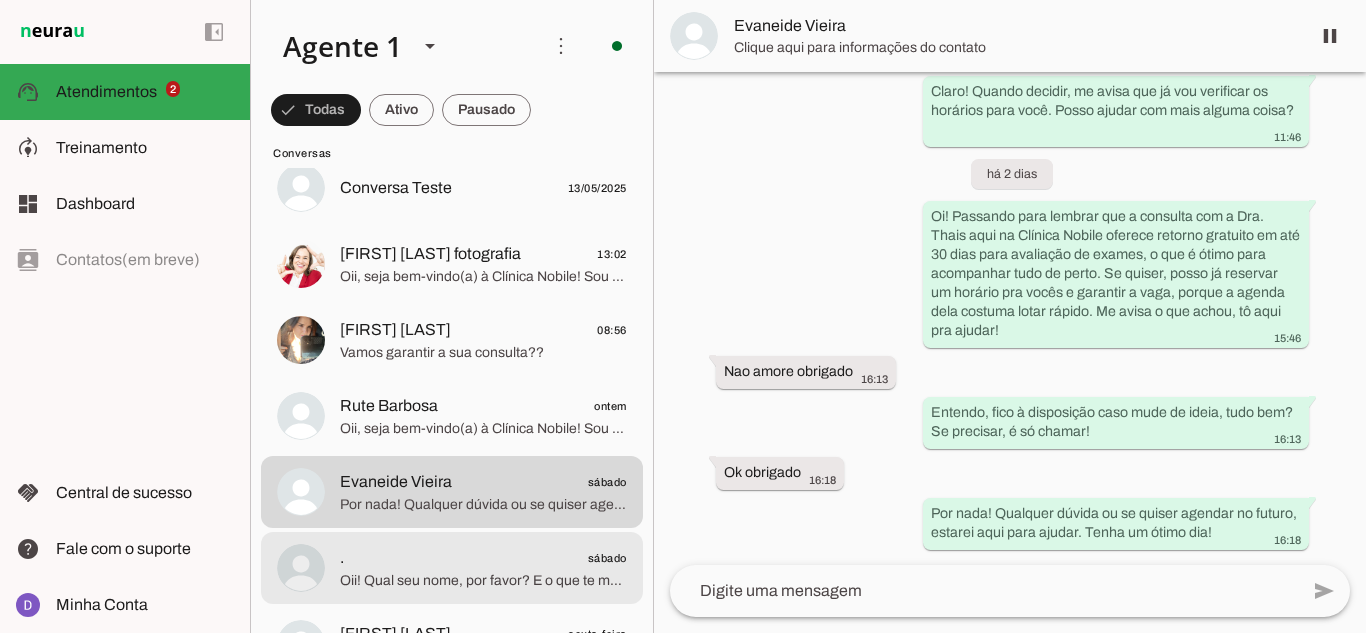 click at bounding box center (483, -152) 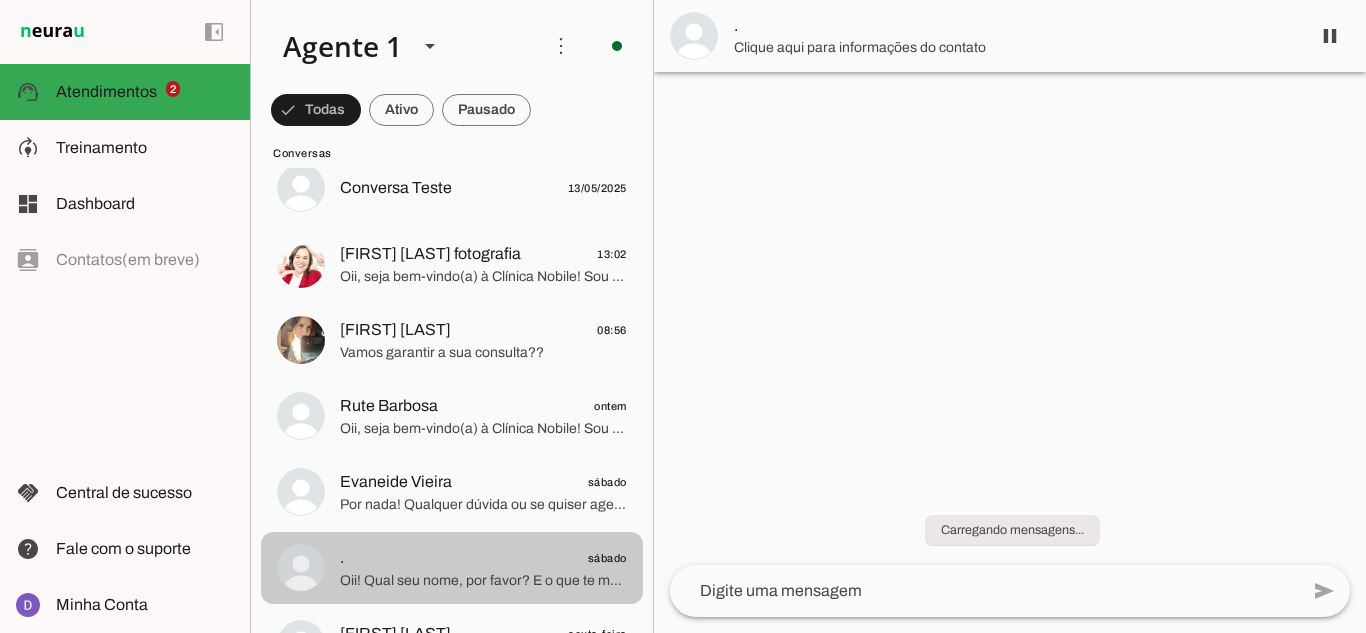 scroll, scrollTop: 0, scrollLeft: 0, axis: both 